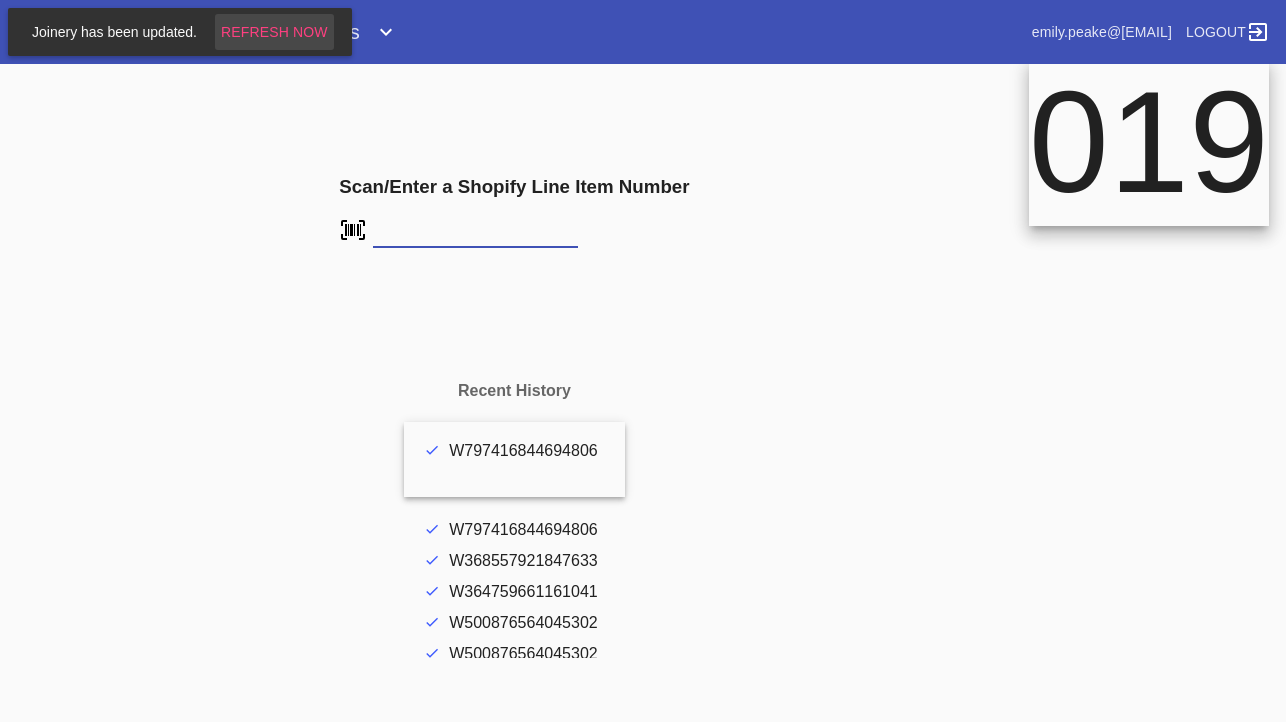 scroll, scrollTop: 0, scrollLeft: 0, axis: both 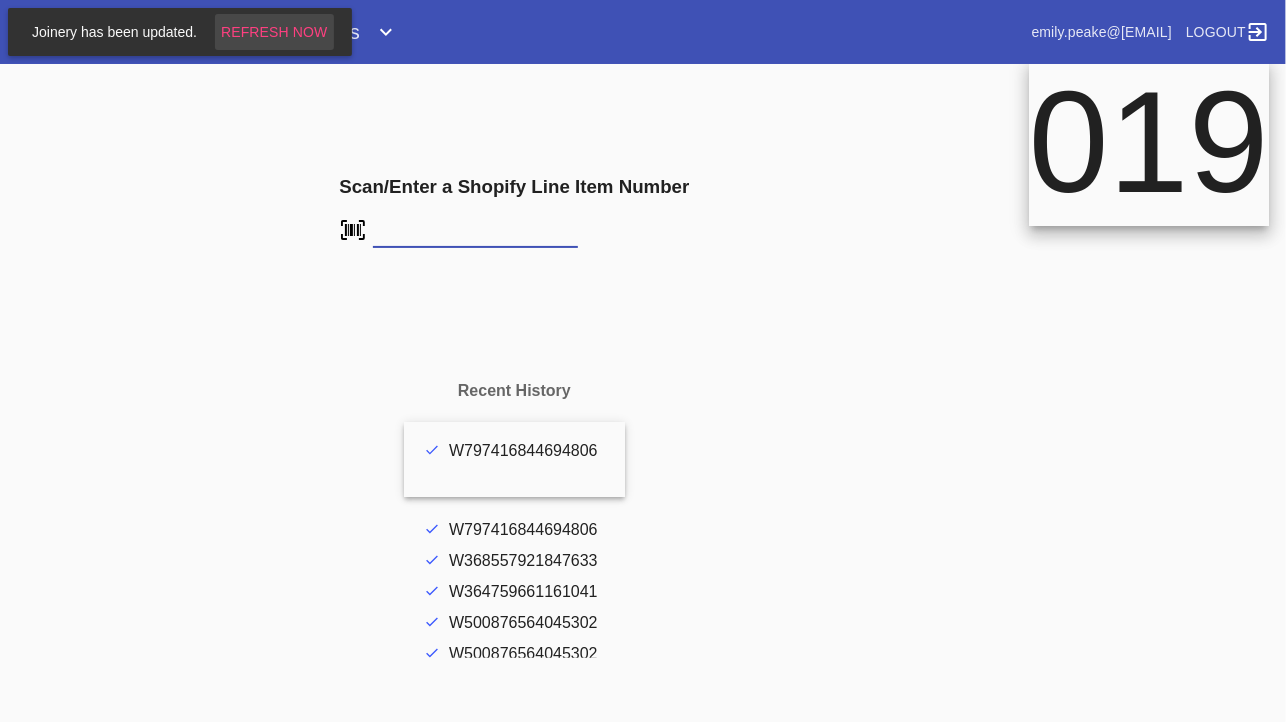 click on "Refresh Now" at bounding box center (274, 32) 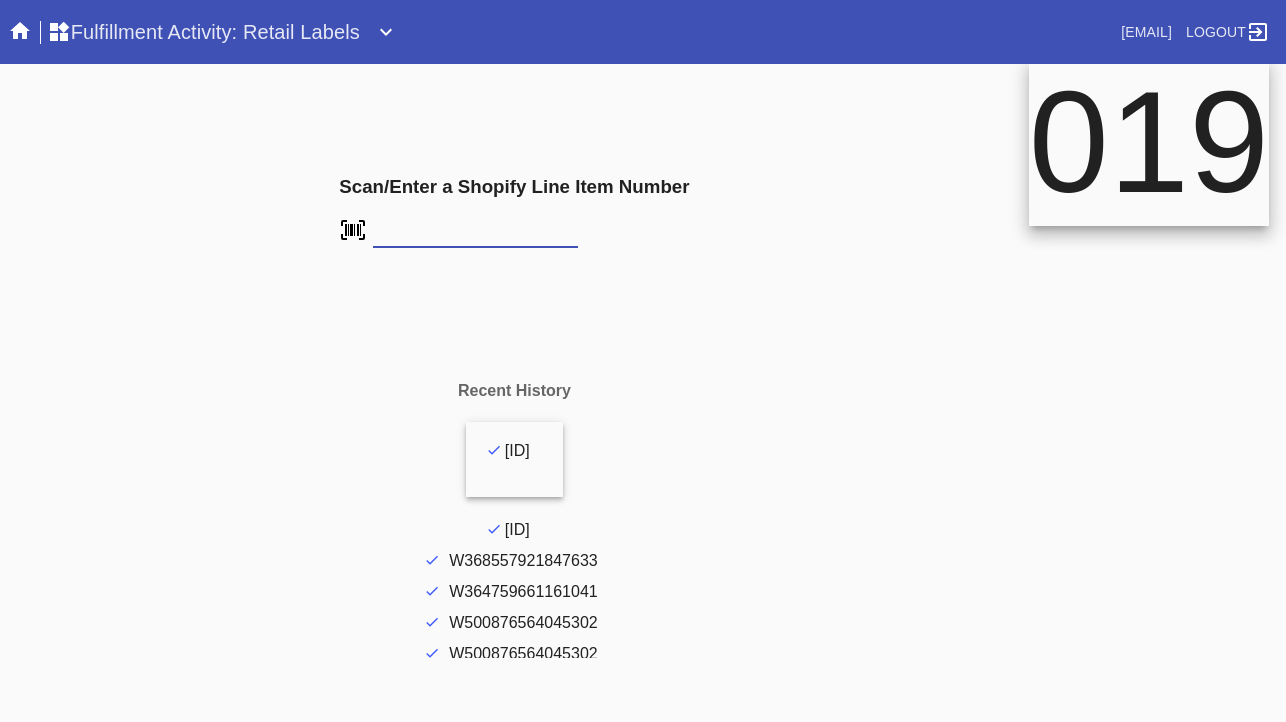 scroll, scrollTop: 0, scrollLeft: 0, axis: both 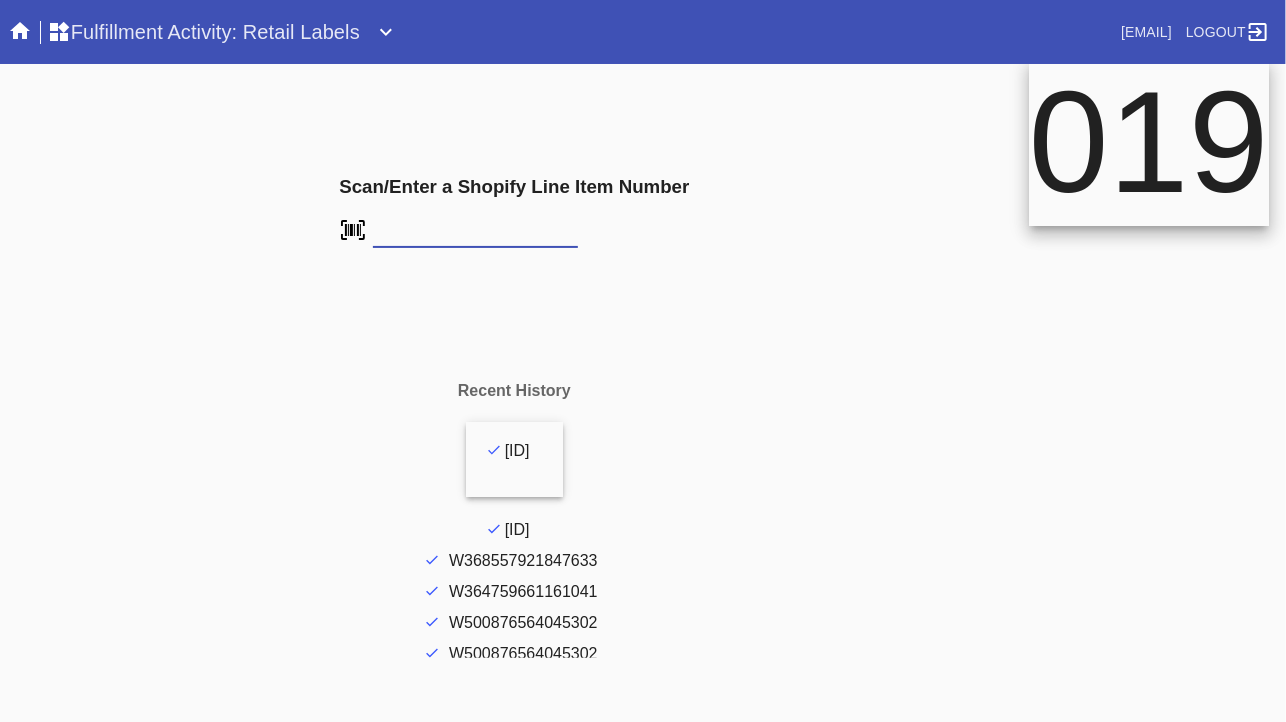 click at bounding box center [0, 0] 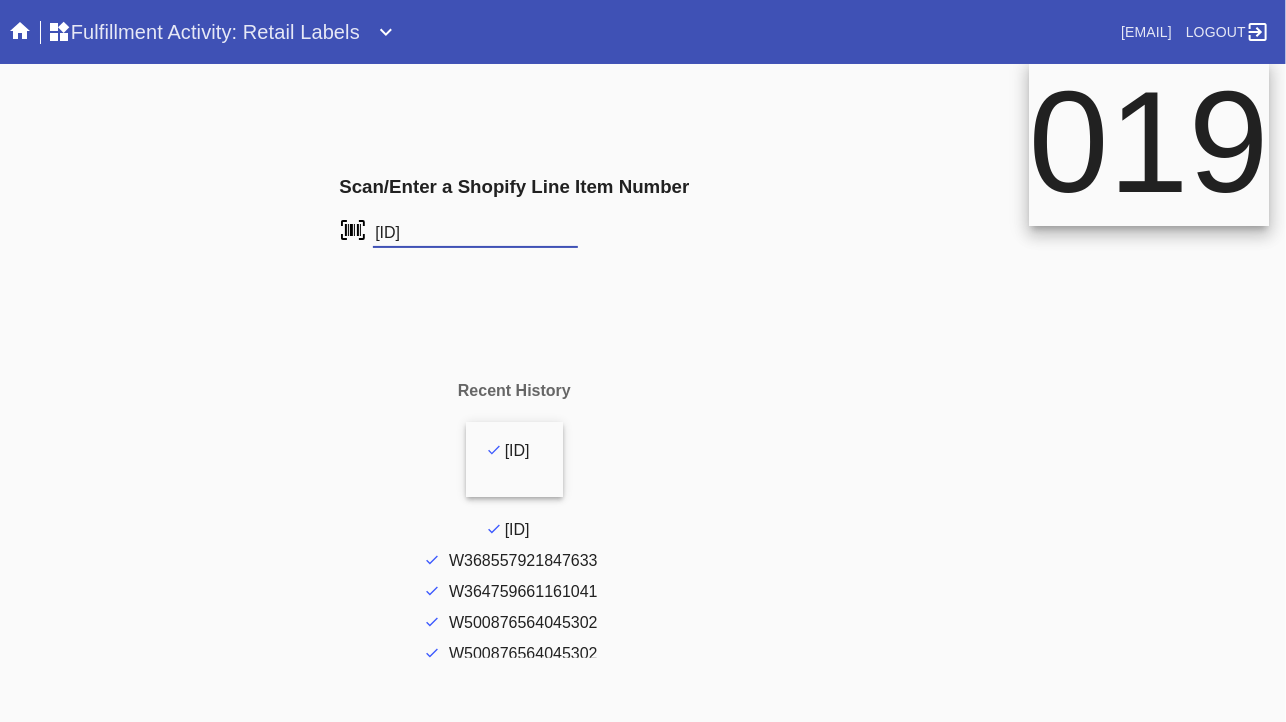 type on "[ID]" 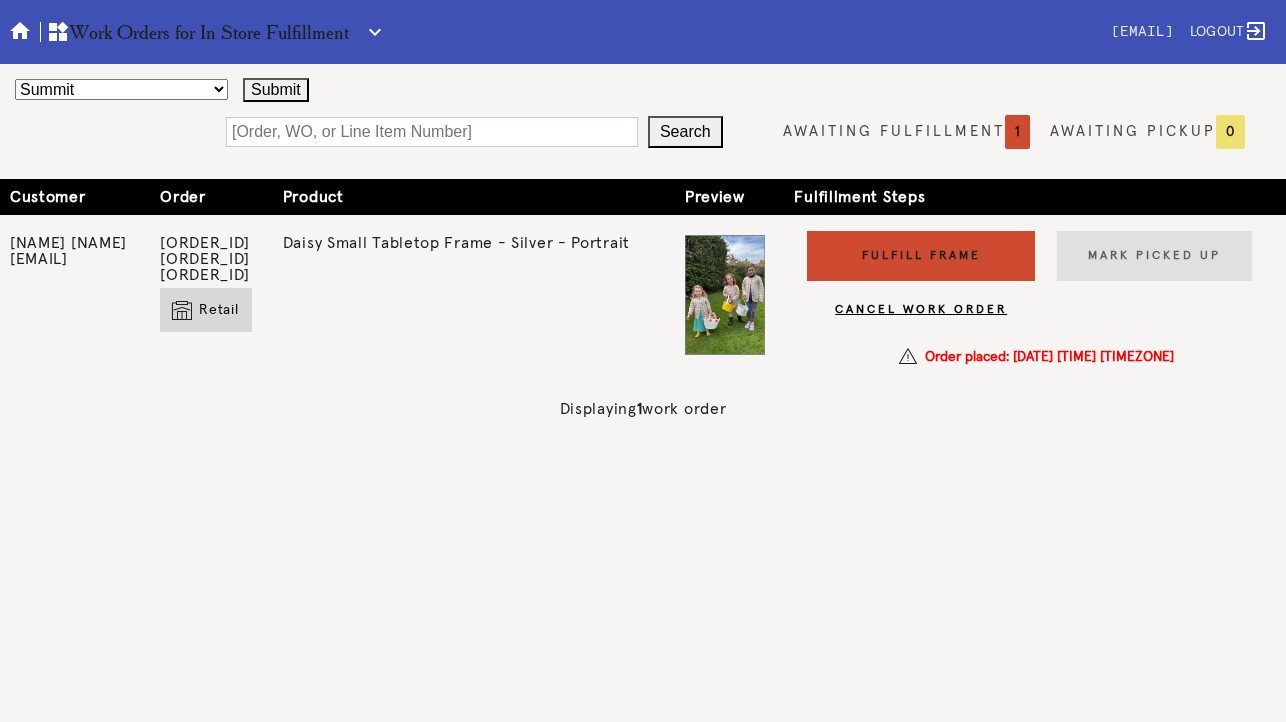 scroll, scrollTop: 0, scrollLeft: 0, axis: both 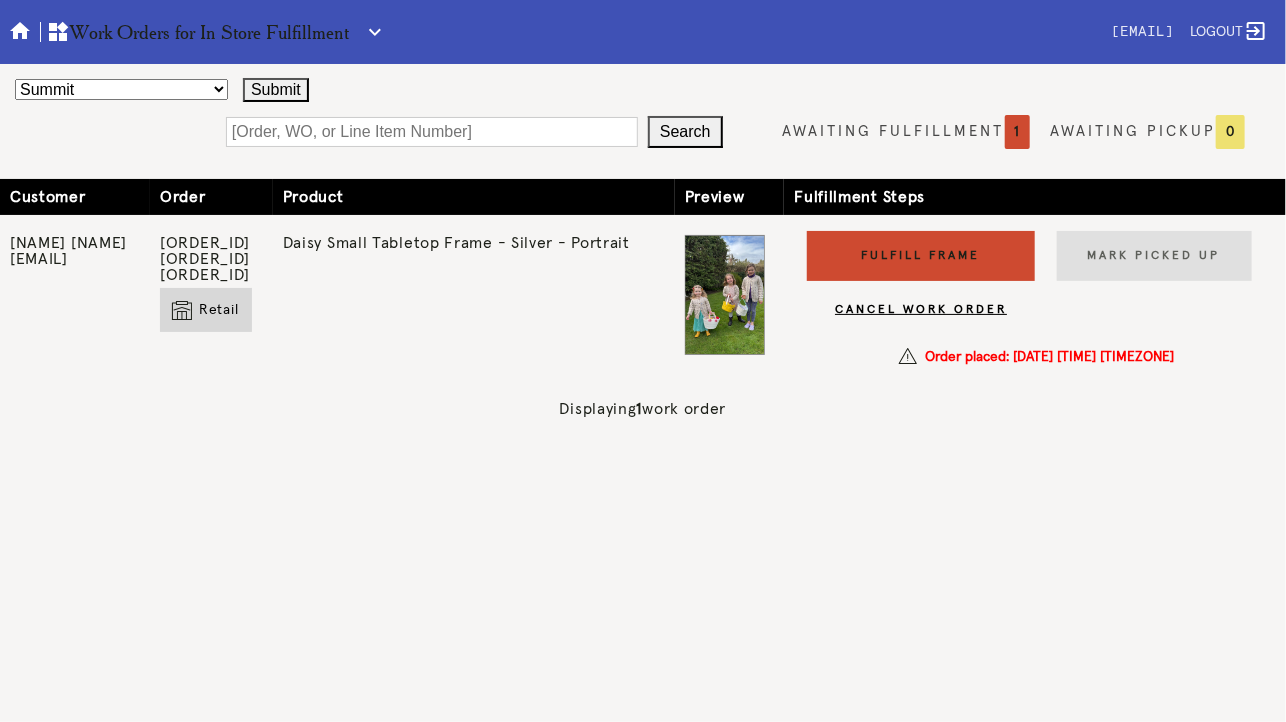 click on "Fulfill Frame" at bounding box center [921, 256] 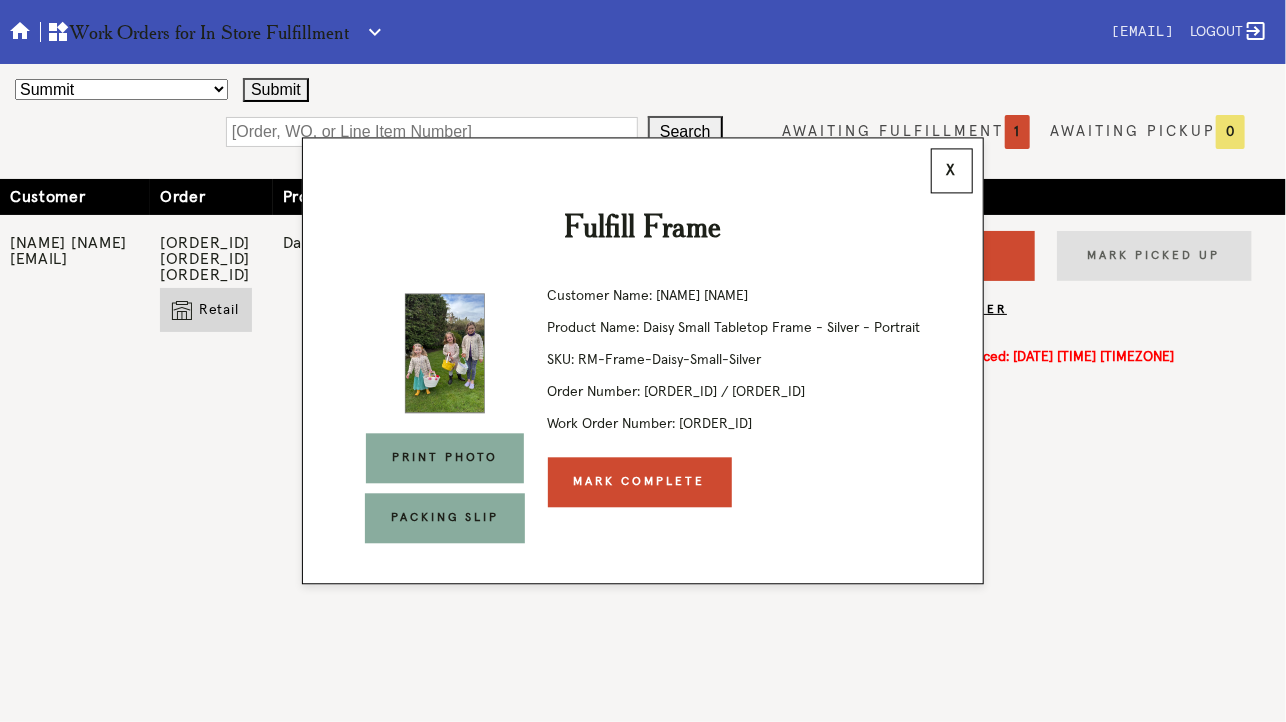 click on "Mark Complete" at bounding box center [640, 483] 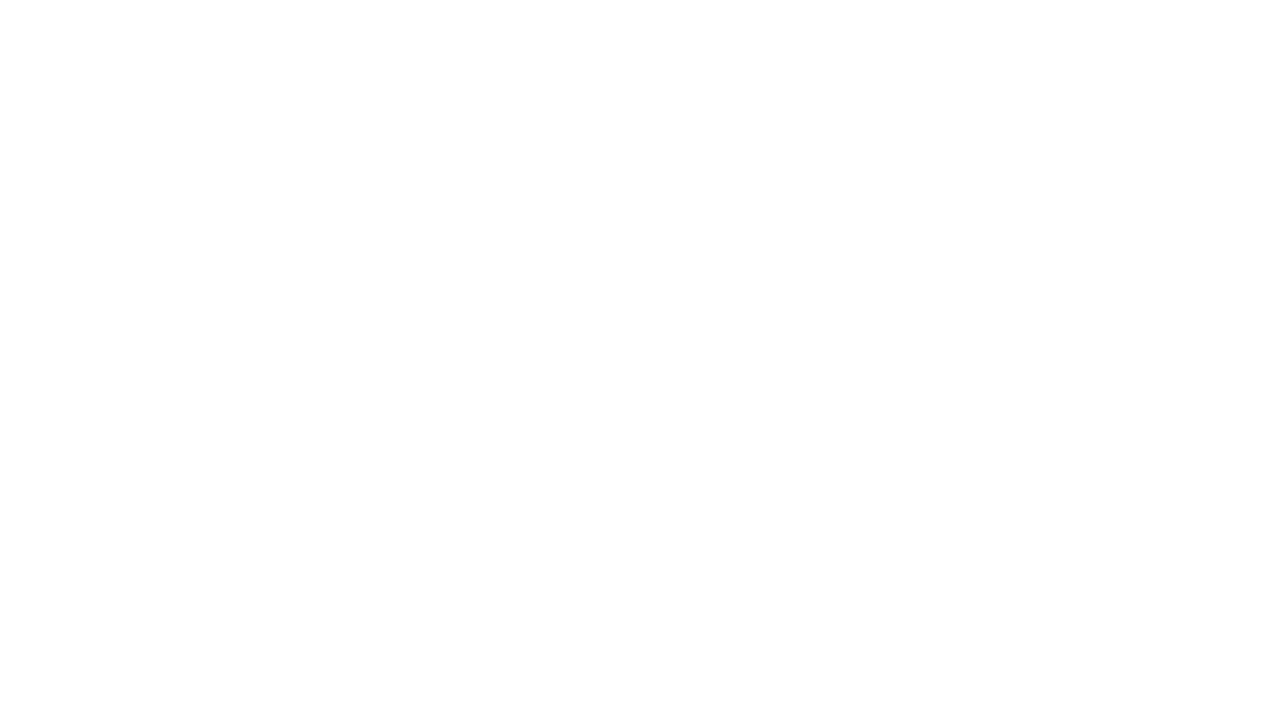 scroll, scrollTop: 0, scrollLeft: 0, axis: both 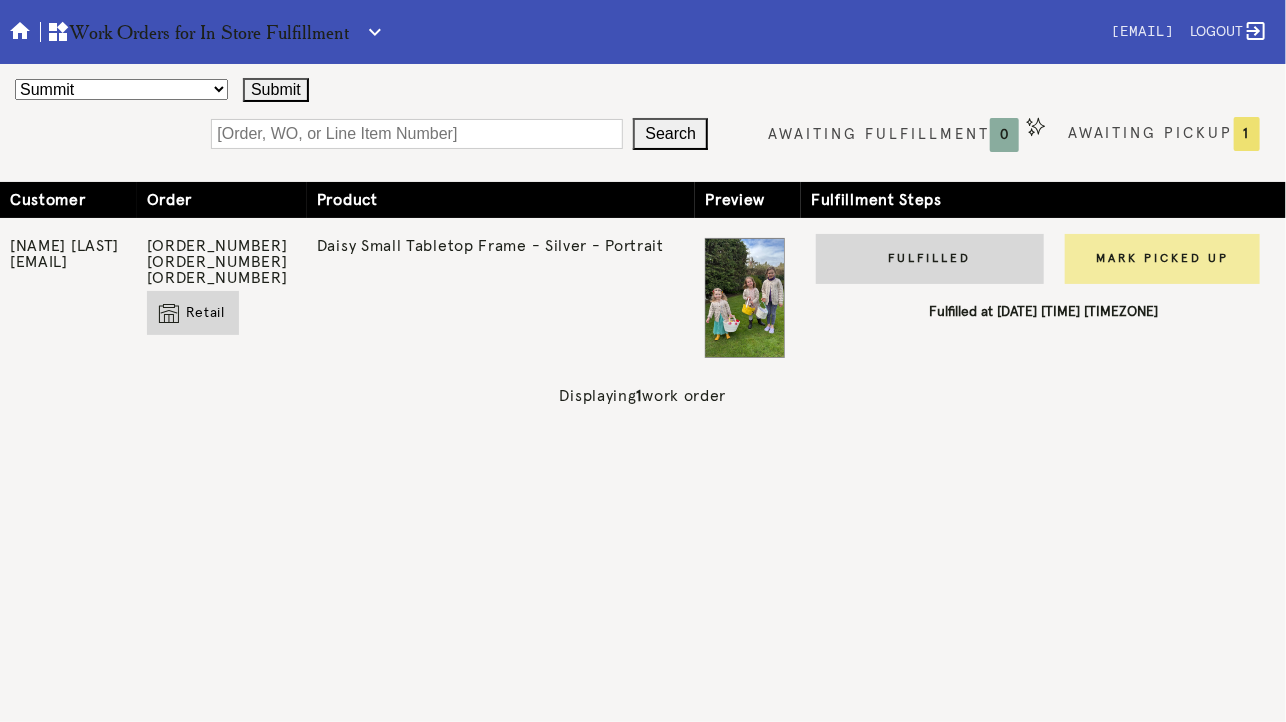 click on "Mark Picked Up" at bounding box center (1162, 259) 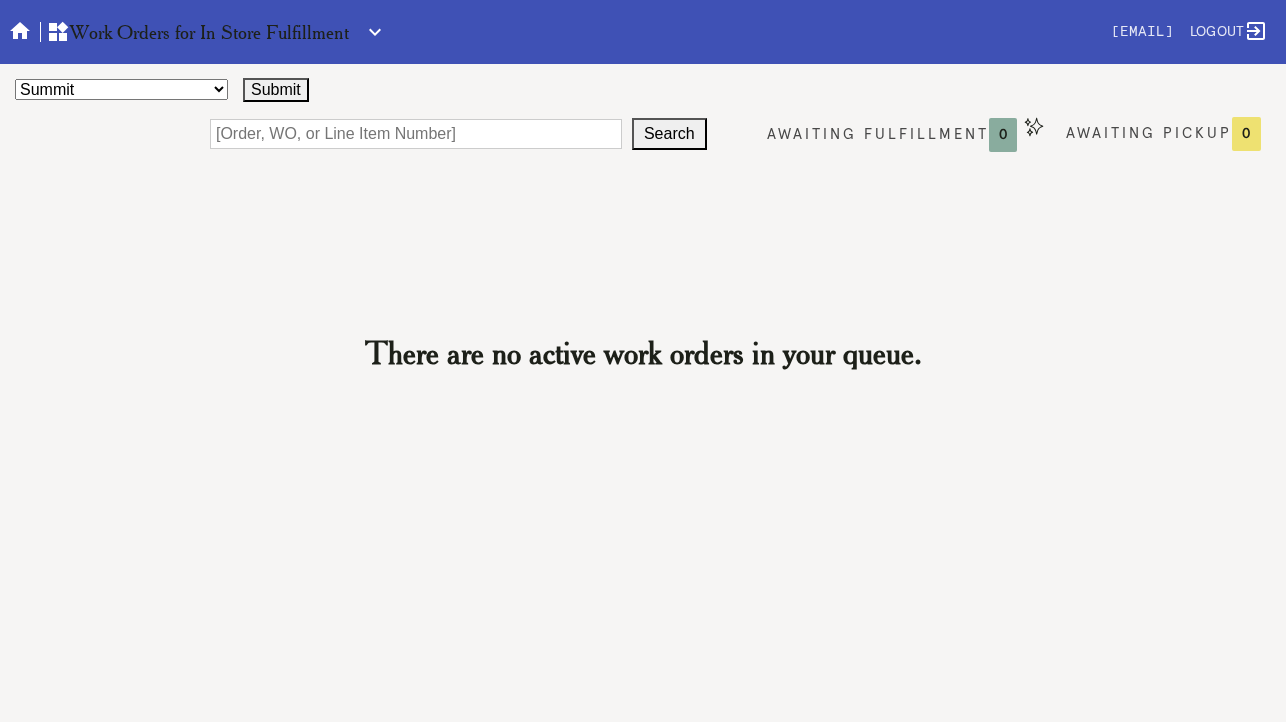 scroll, scrollTop: 0, scrollLeft: 0, axis: both 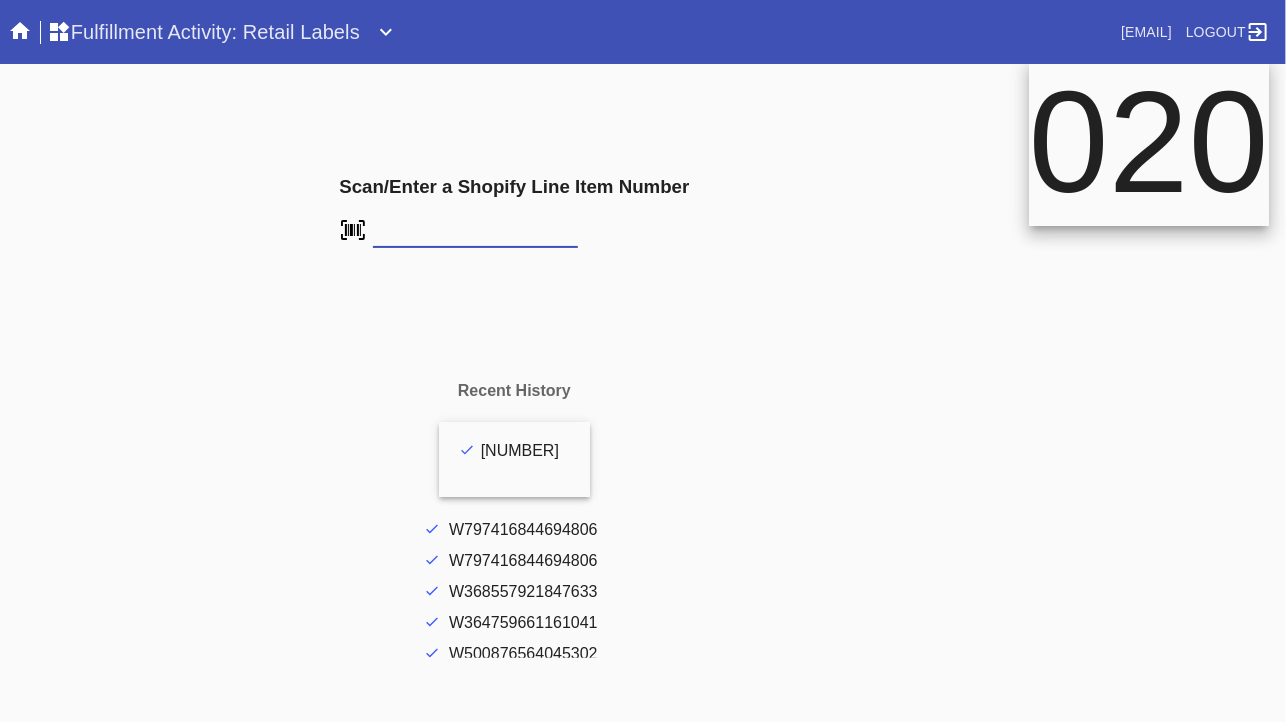 click at bounding box center (0, 0) 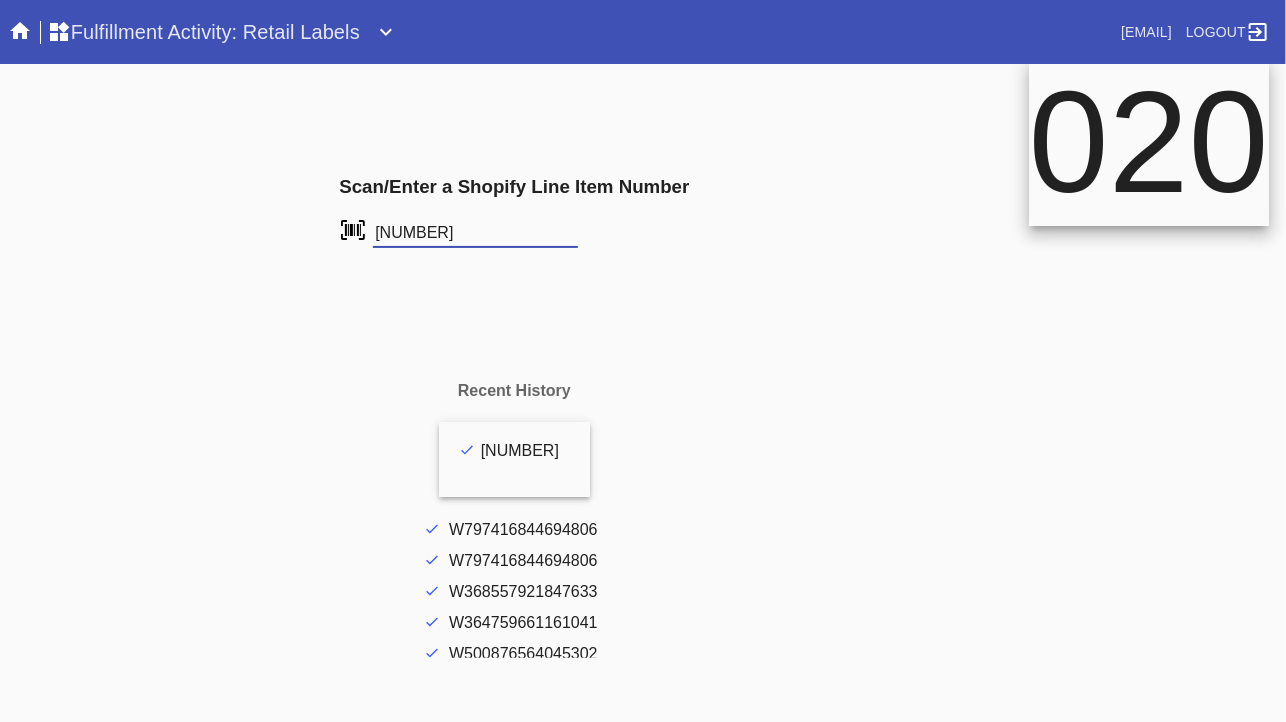 type on "[NUMBER]" 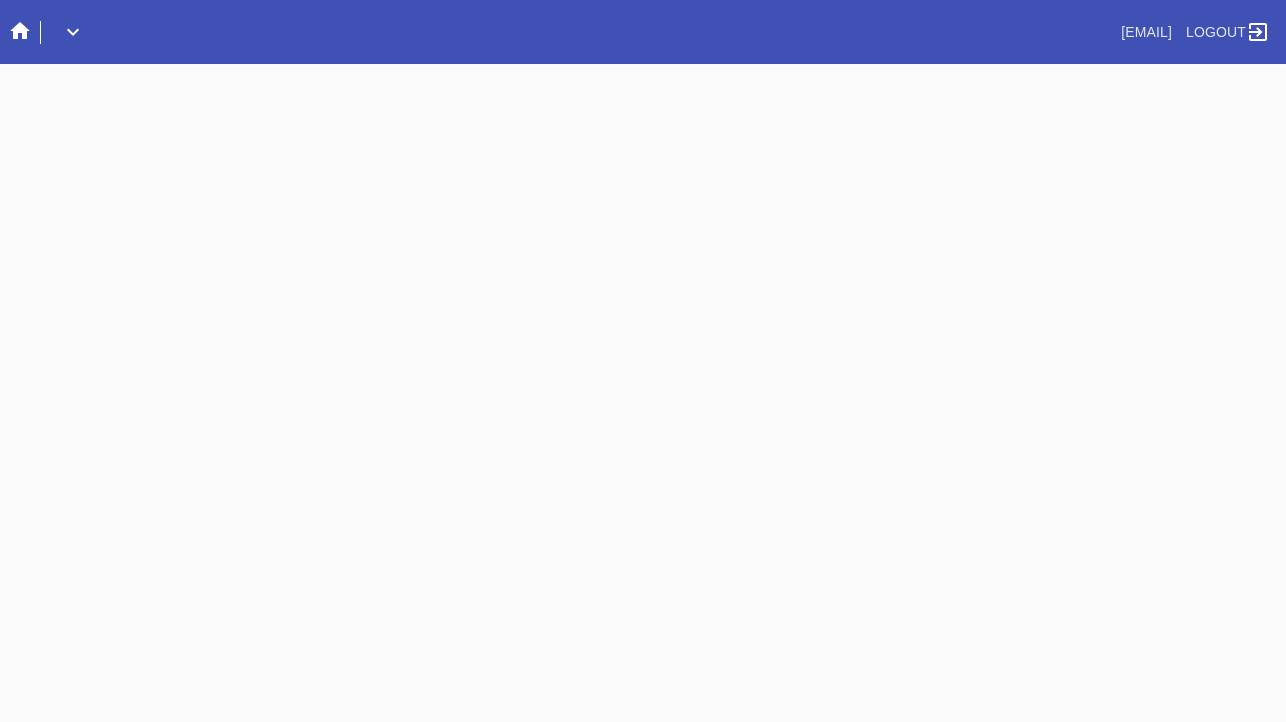 scroll, scrollTop: 0, scrollLeft: 0, axis: both 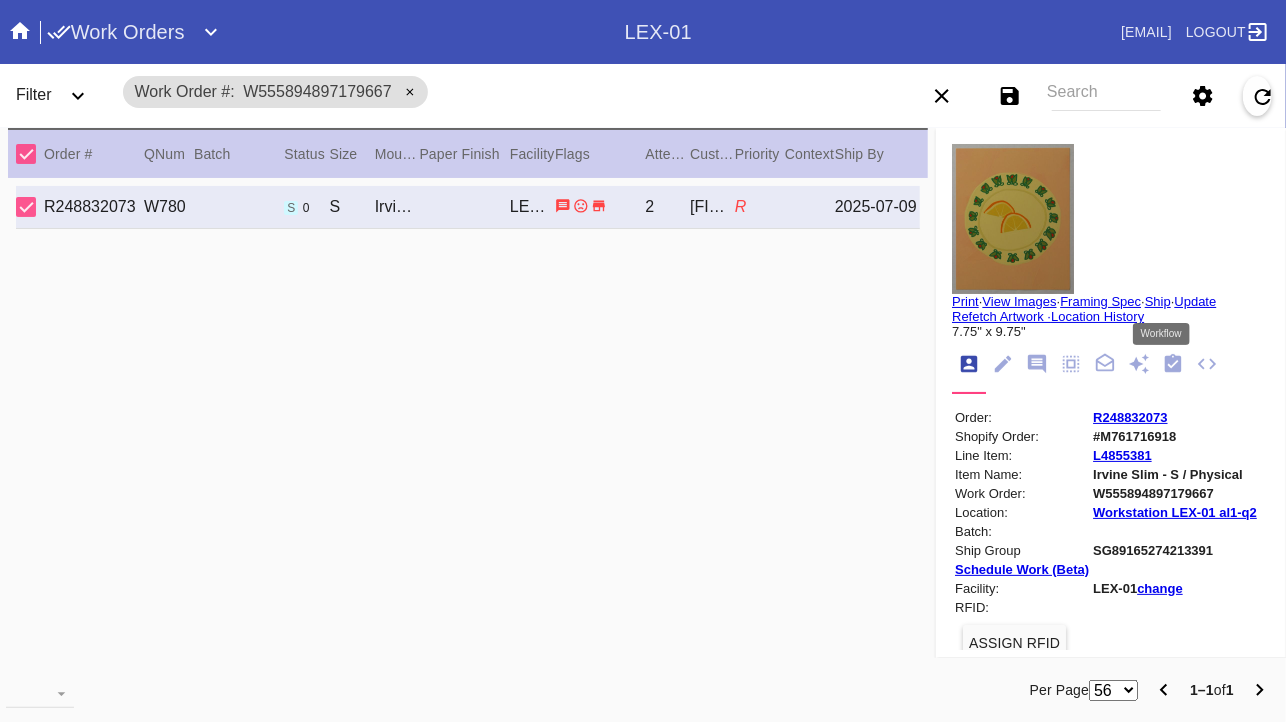 click at bounding box center (1173, 363) 